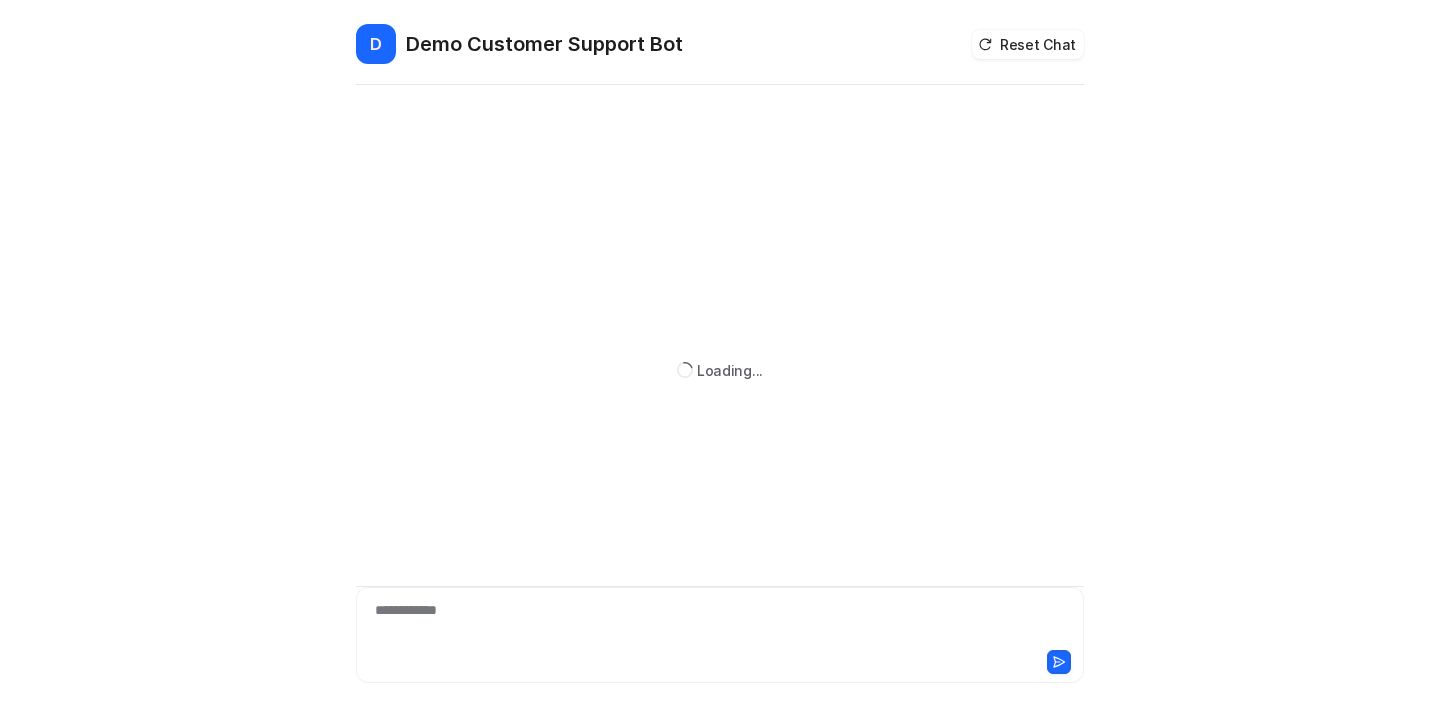 scroll, scrollTop: 0, scrollLeft: 0, axis: both 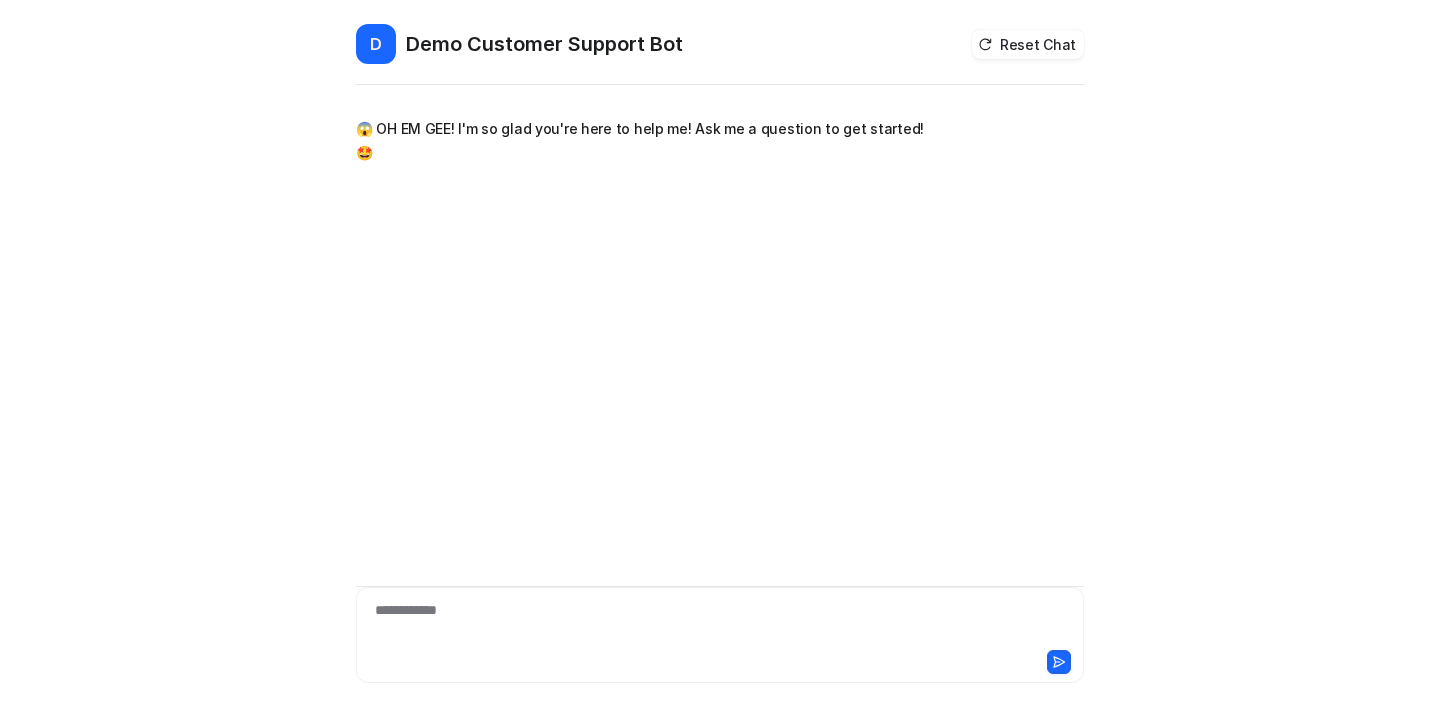 click on "**********" at bounding box center (720, 623) 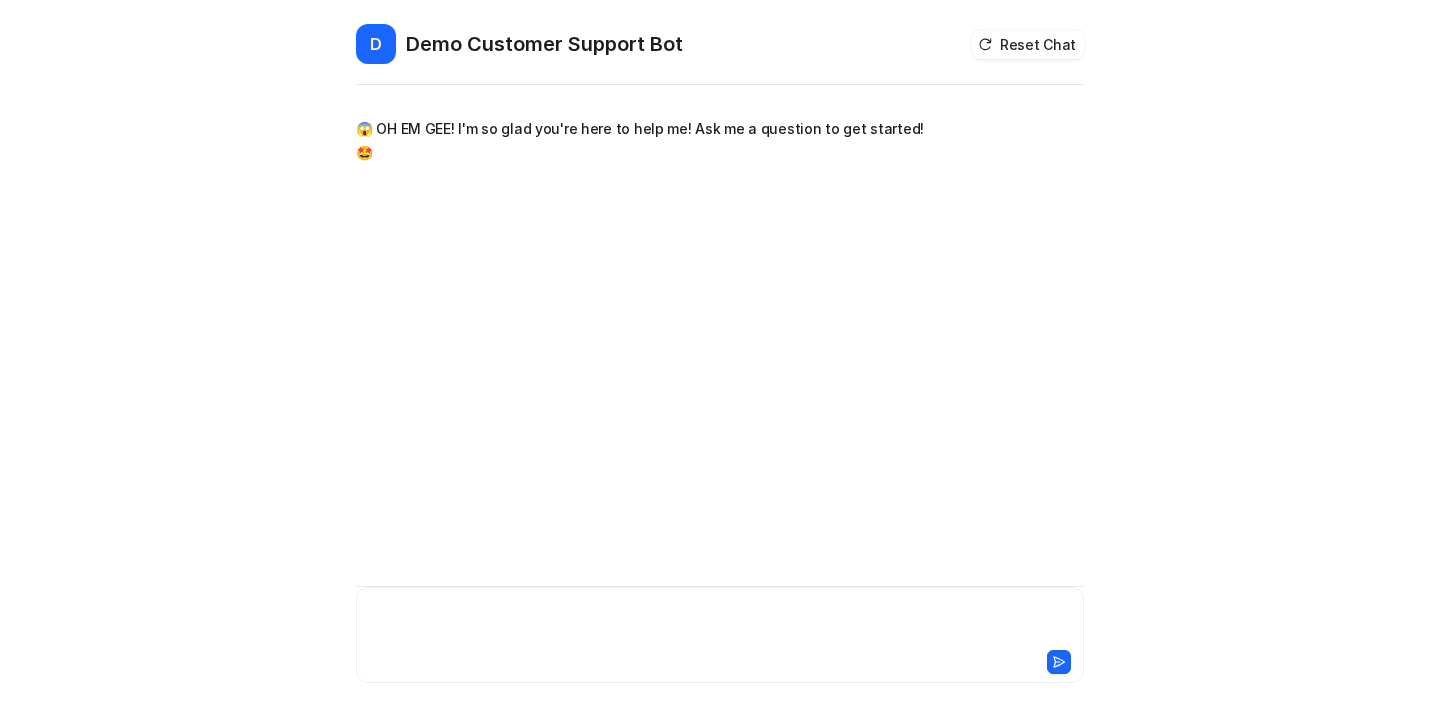 type 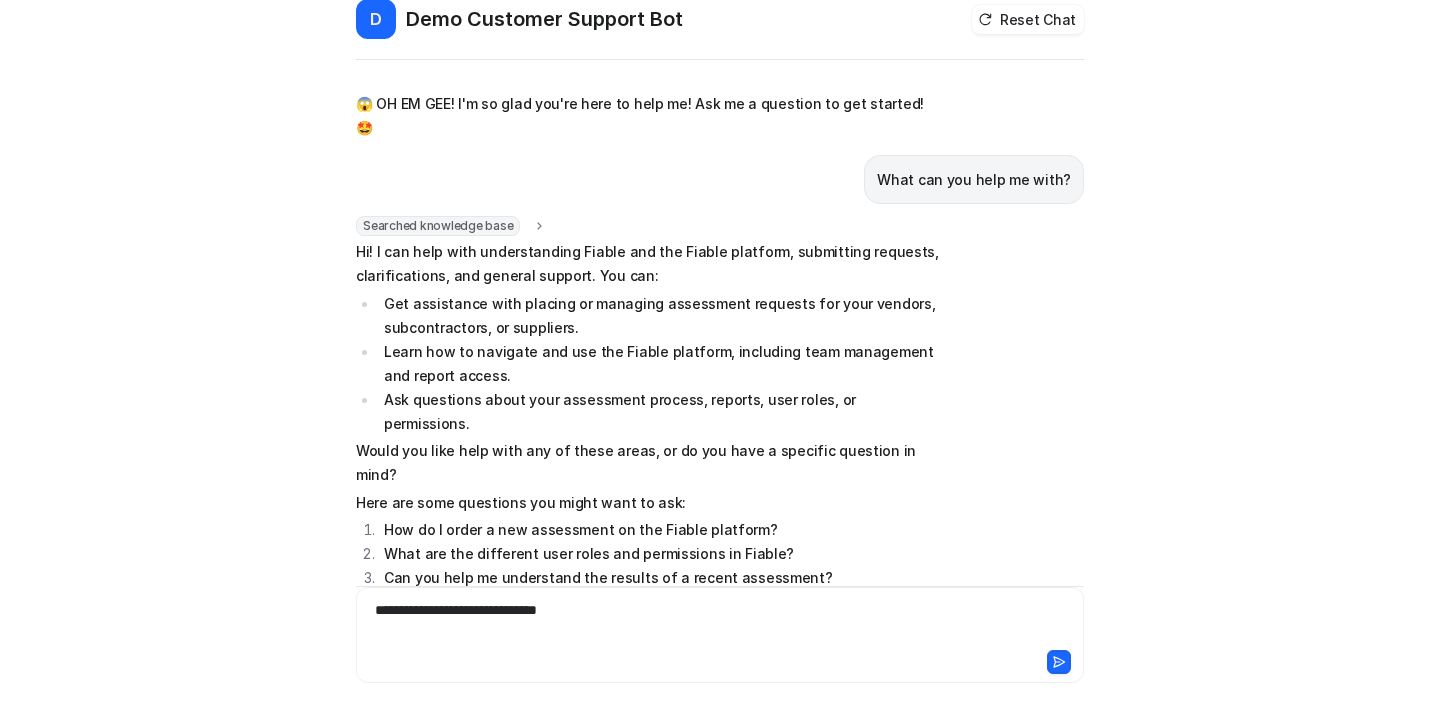 scroll, scrollTop: 65, scrollLeft: 0, axis: vertical 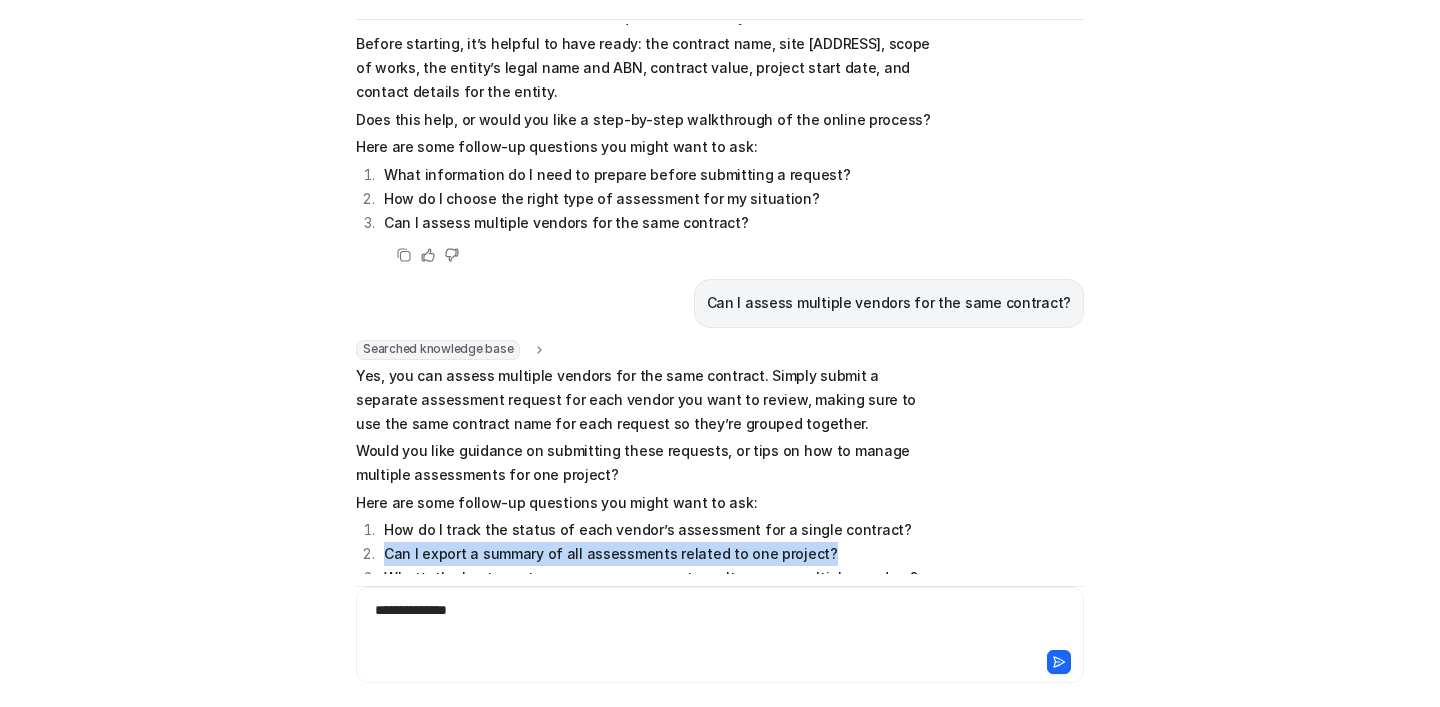 drag, startPoint x: 378, startPoint y: 483, endPoint x: 939, endPoint y: 481, distance: 561.00354 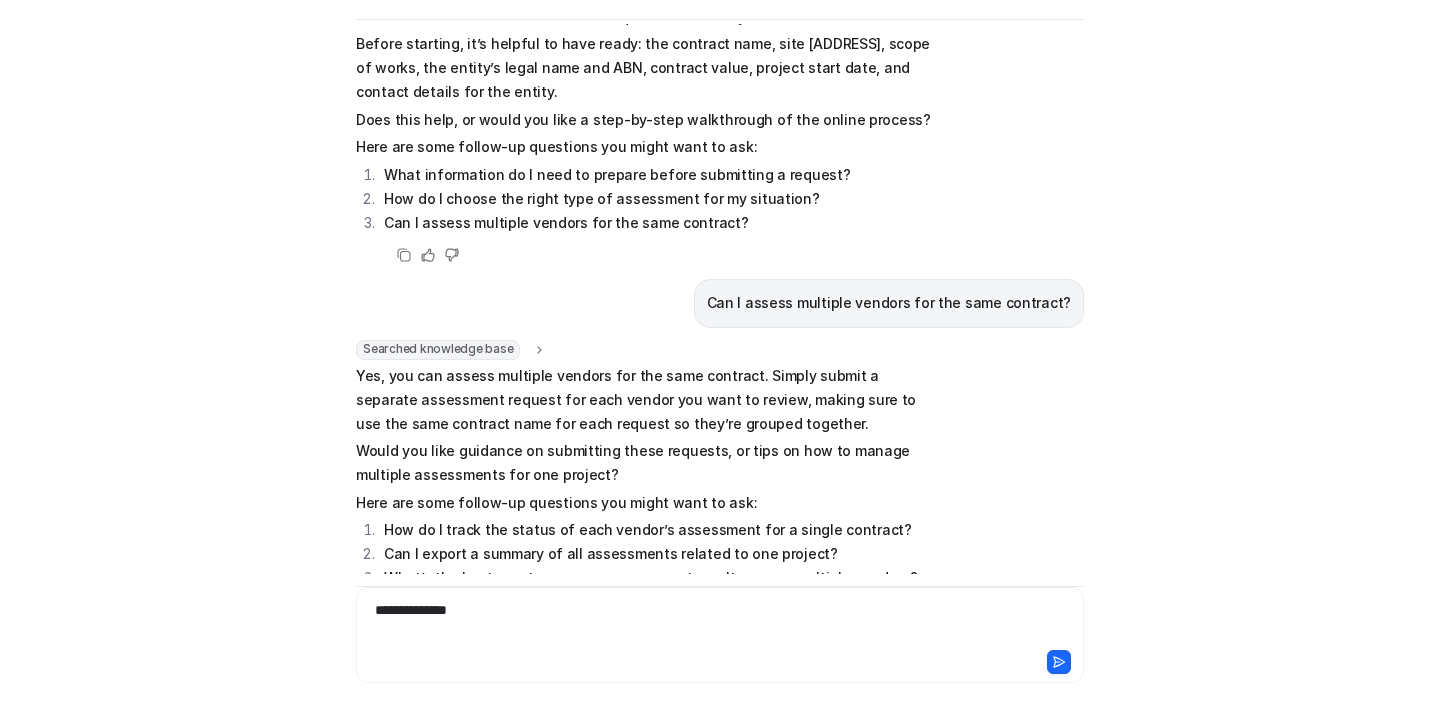 click on "**********" at bounding box center (720, 623) 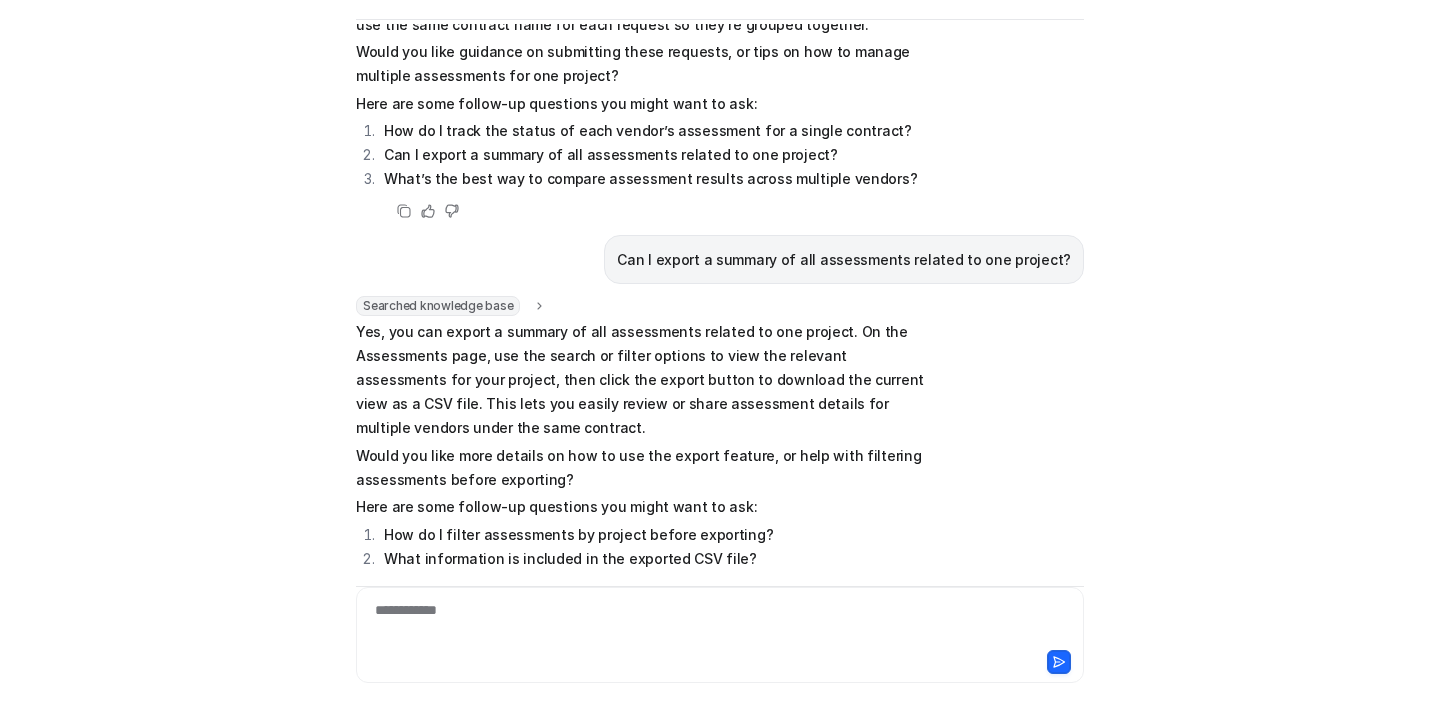 scroll, scrollTop: 1249, scrollLeft: 0, axis: vertical 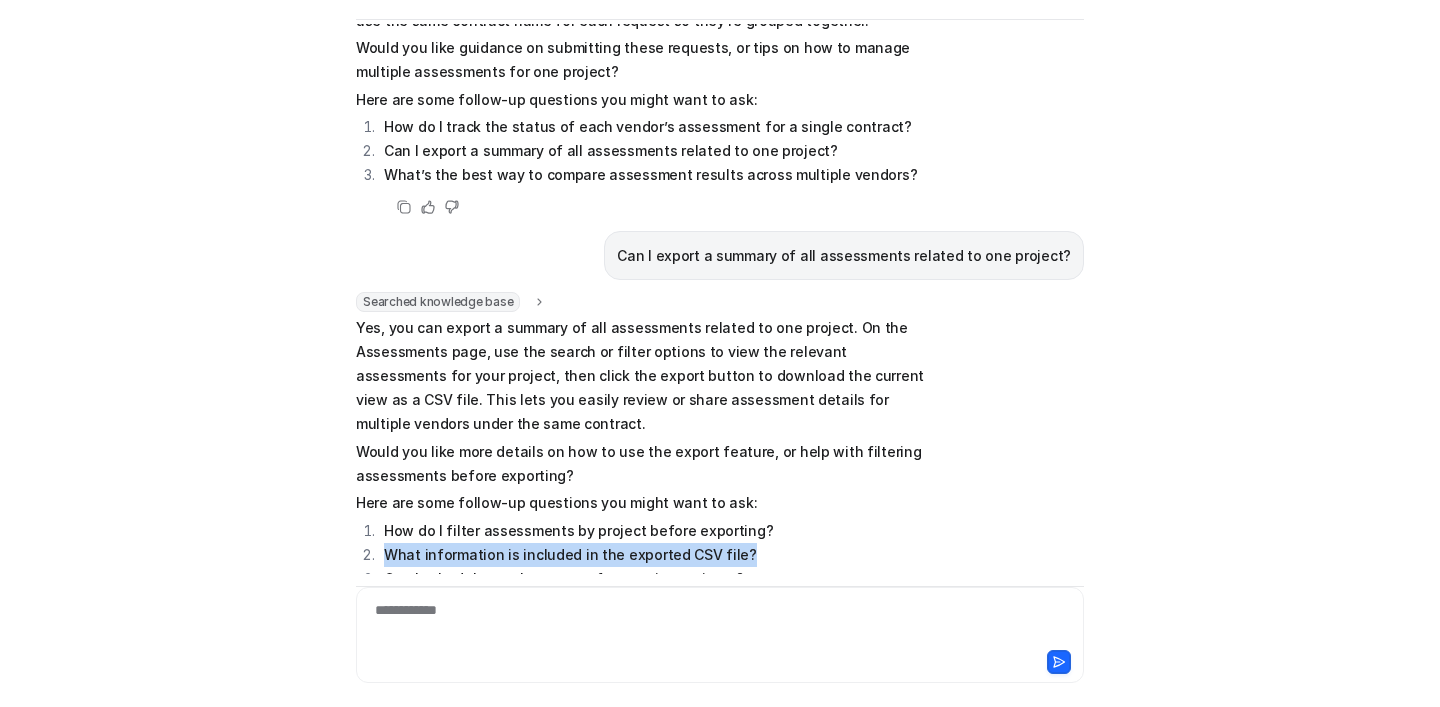drag, startPoint x: 378, startPoint y: 476, endPoint x: 719, endPoint y: 474, distance: 341.00586 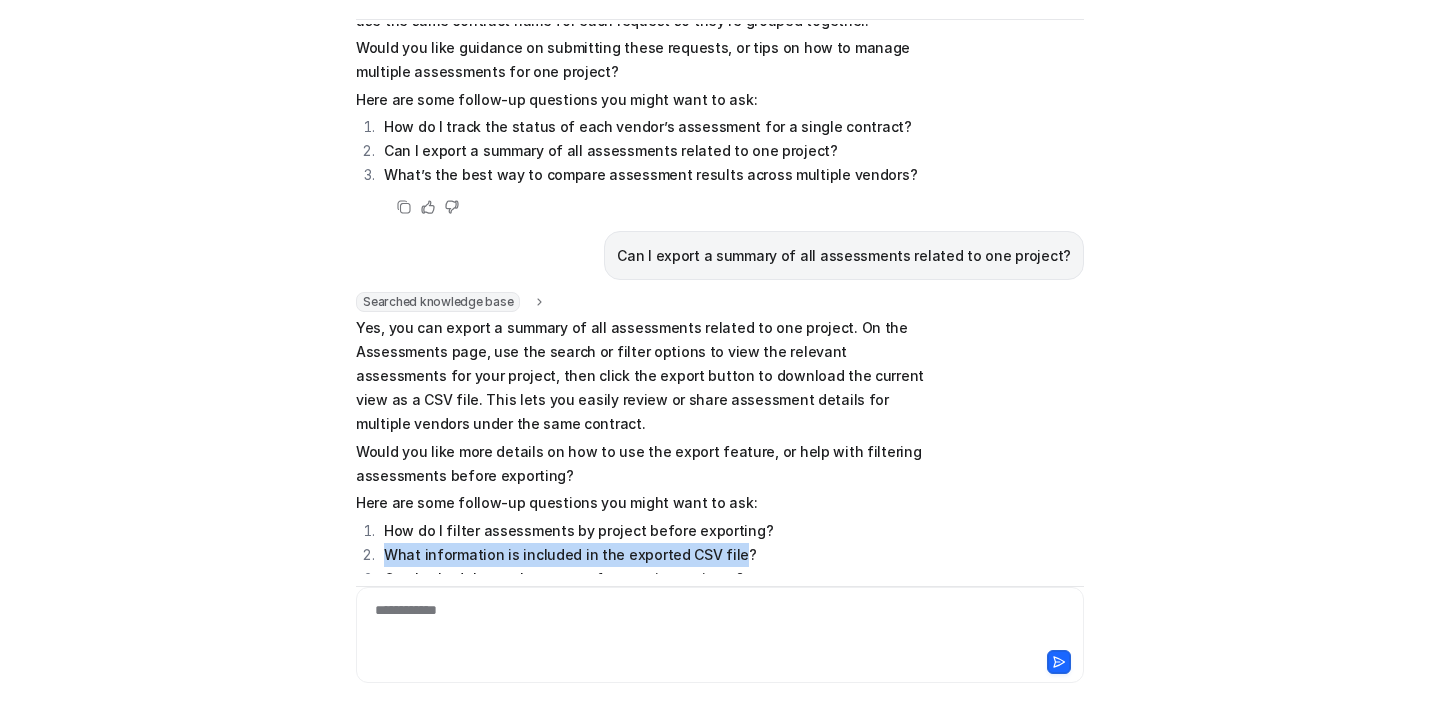 click on "What information is included in the exported CSV file?" at bounding box center [659, 555] 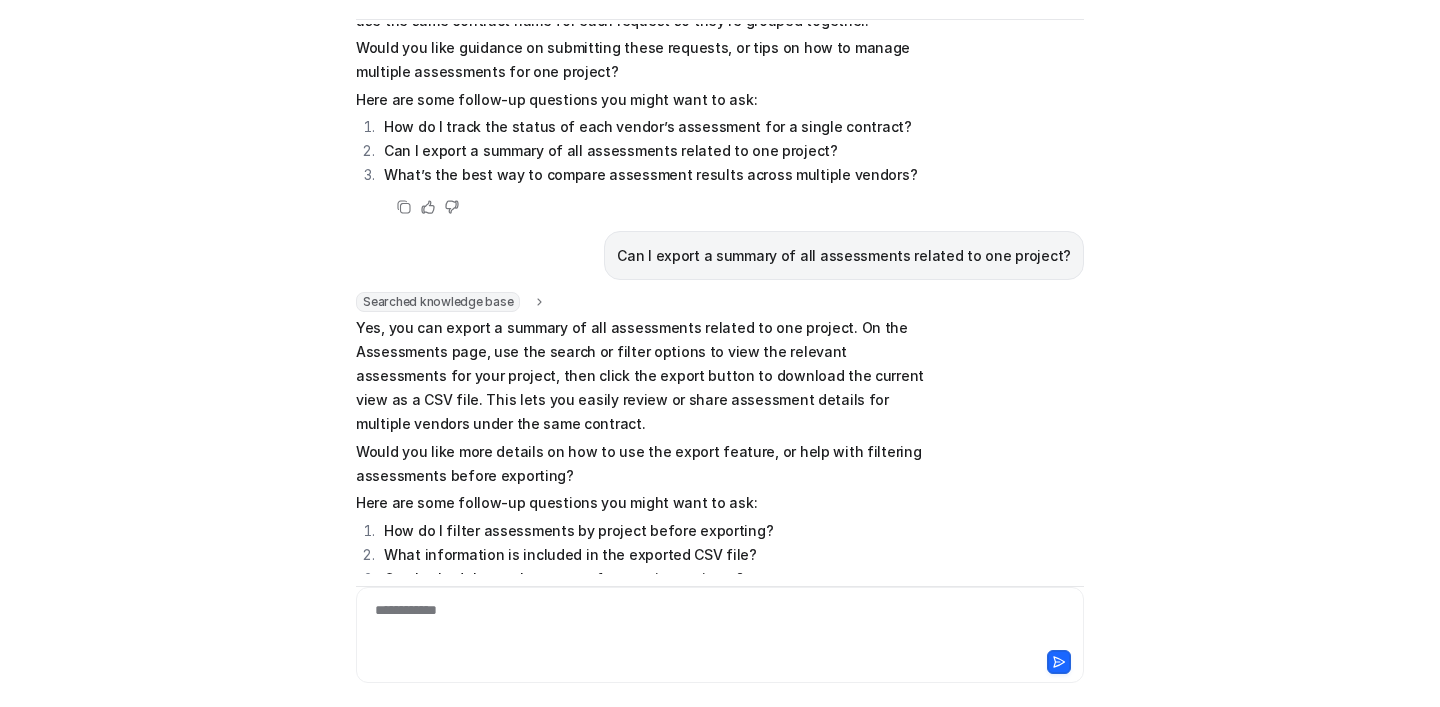 click on "**********" at bounding box center (720, 623) 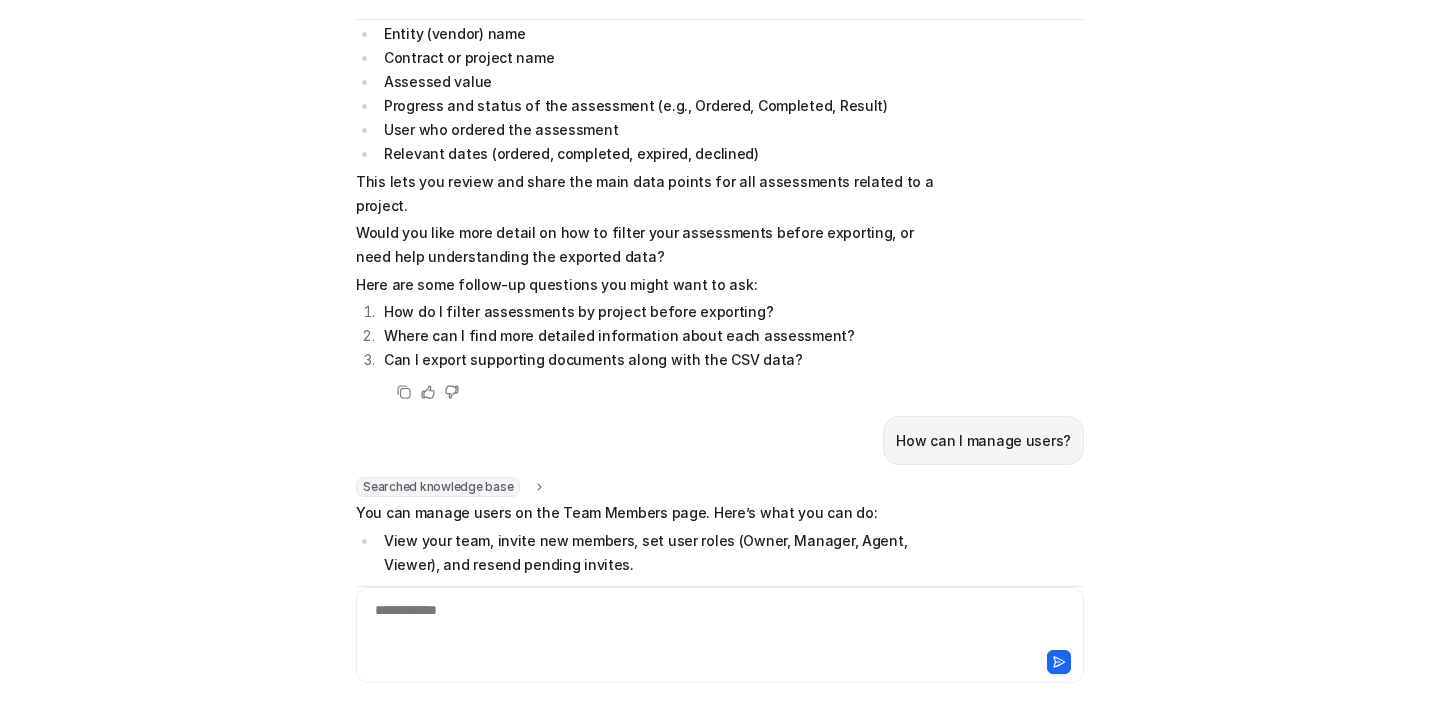 scroll, scrollTop: 2211, scrollLeft: 0, axis: vertical 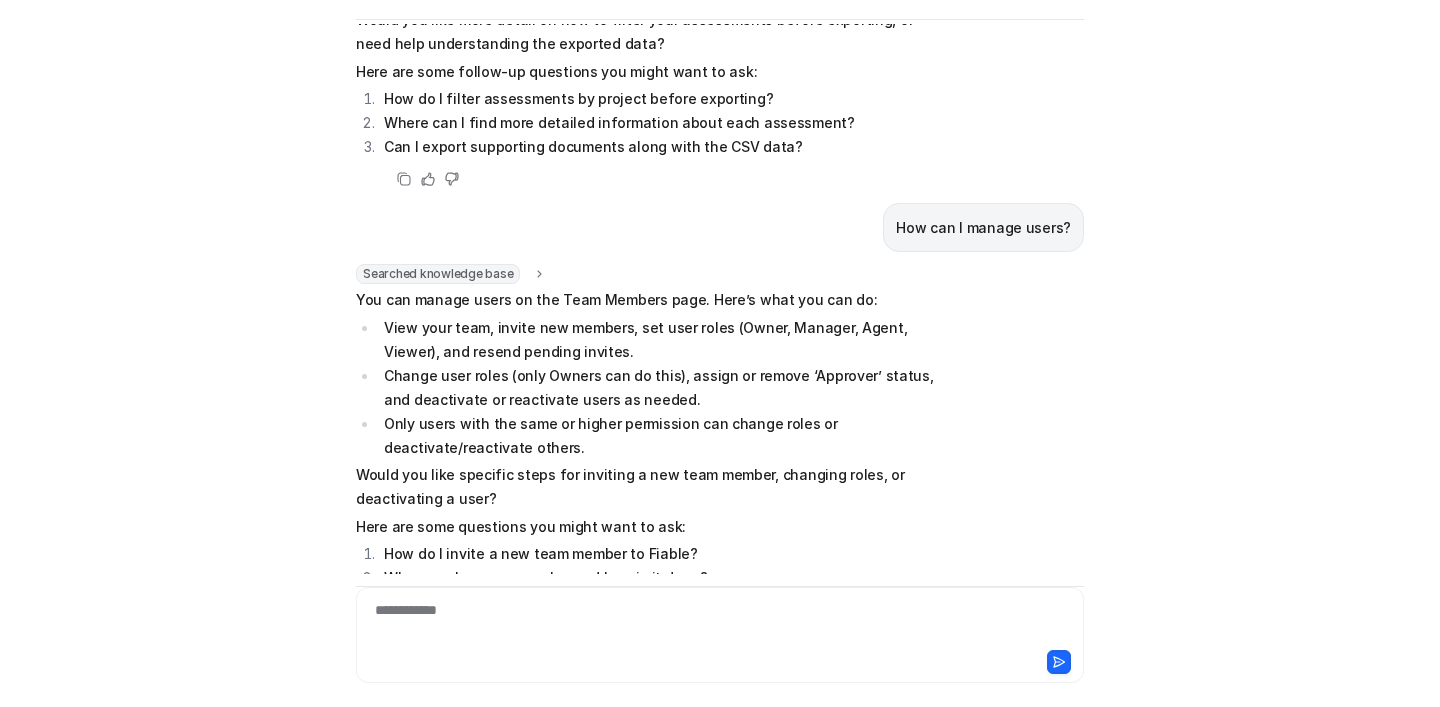 click at bounding box center (720, 660) 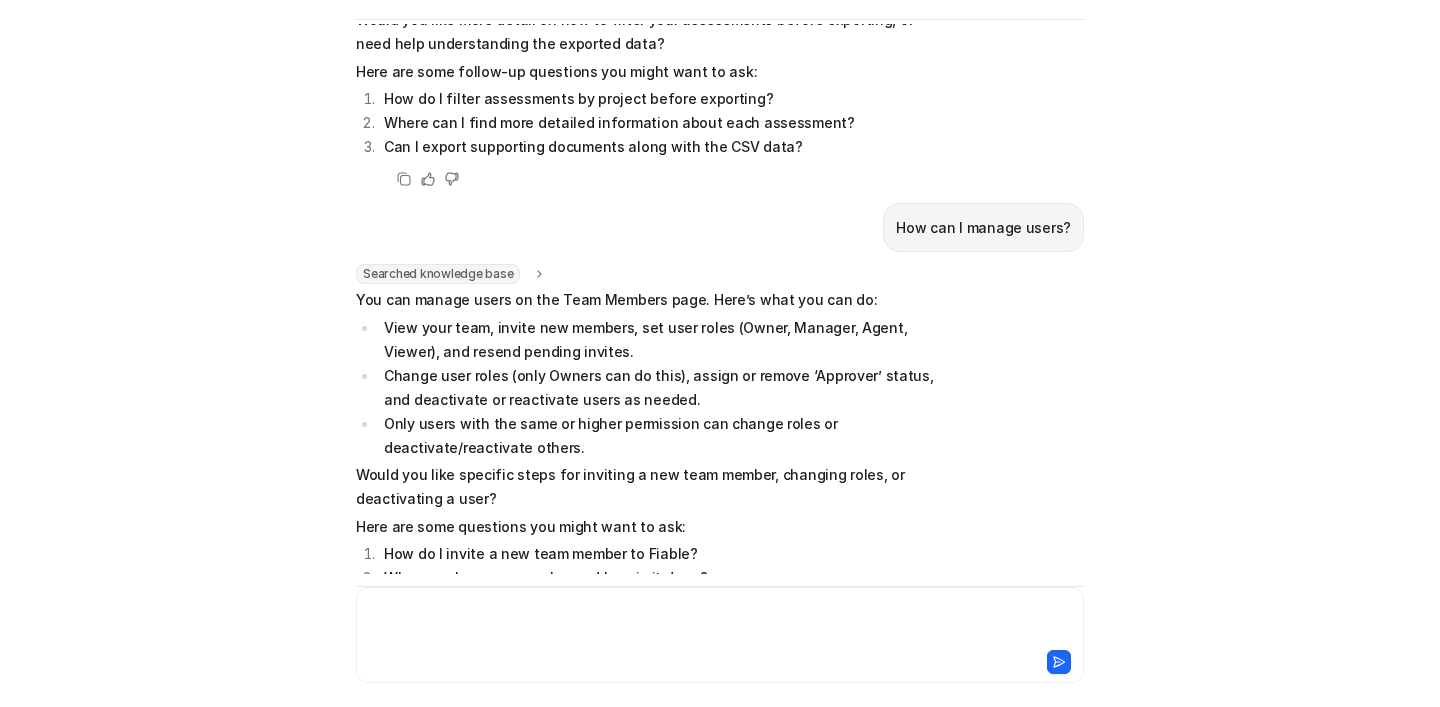 click at bounding box center [720, 623] 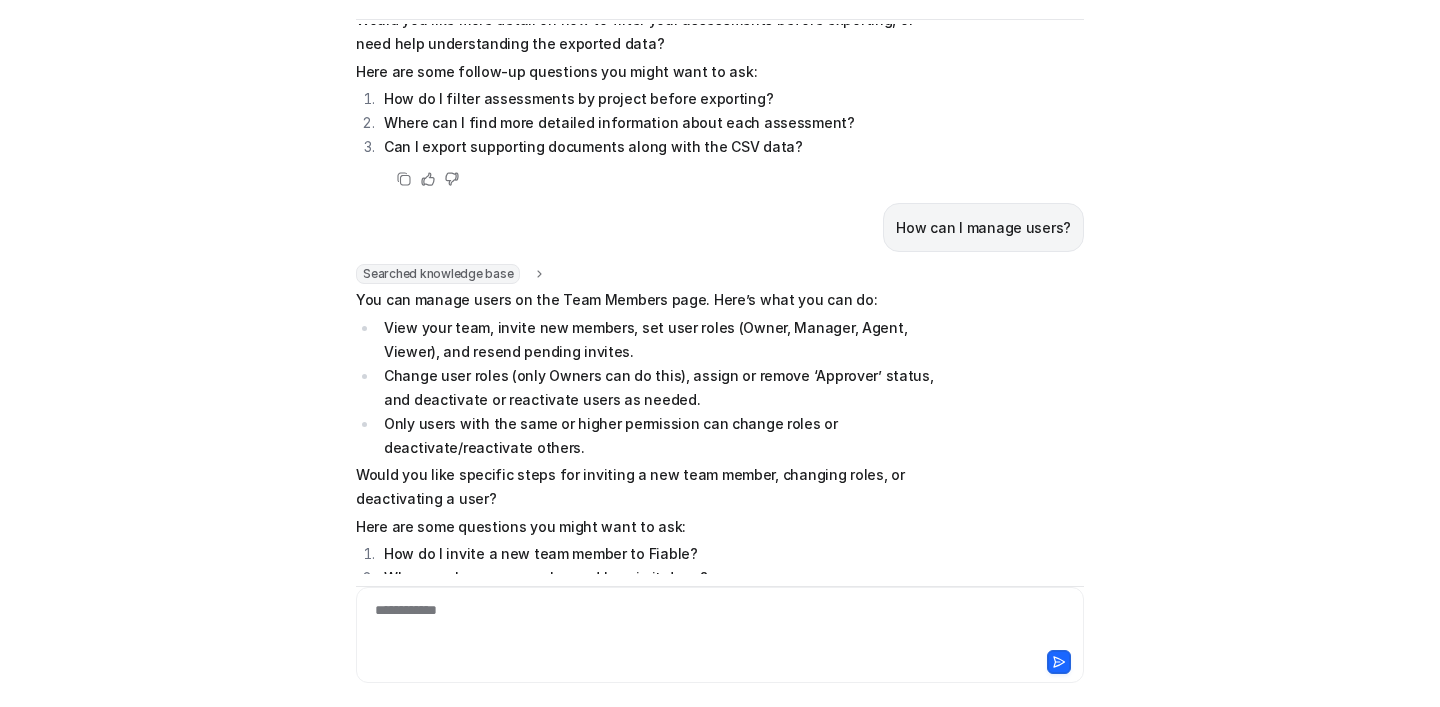 click on "**********" at bounding box center (720, 623) 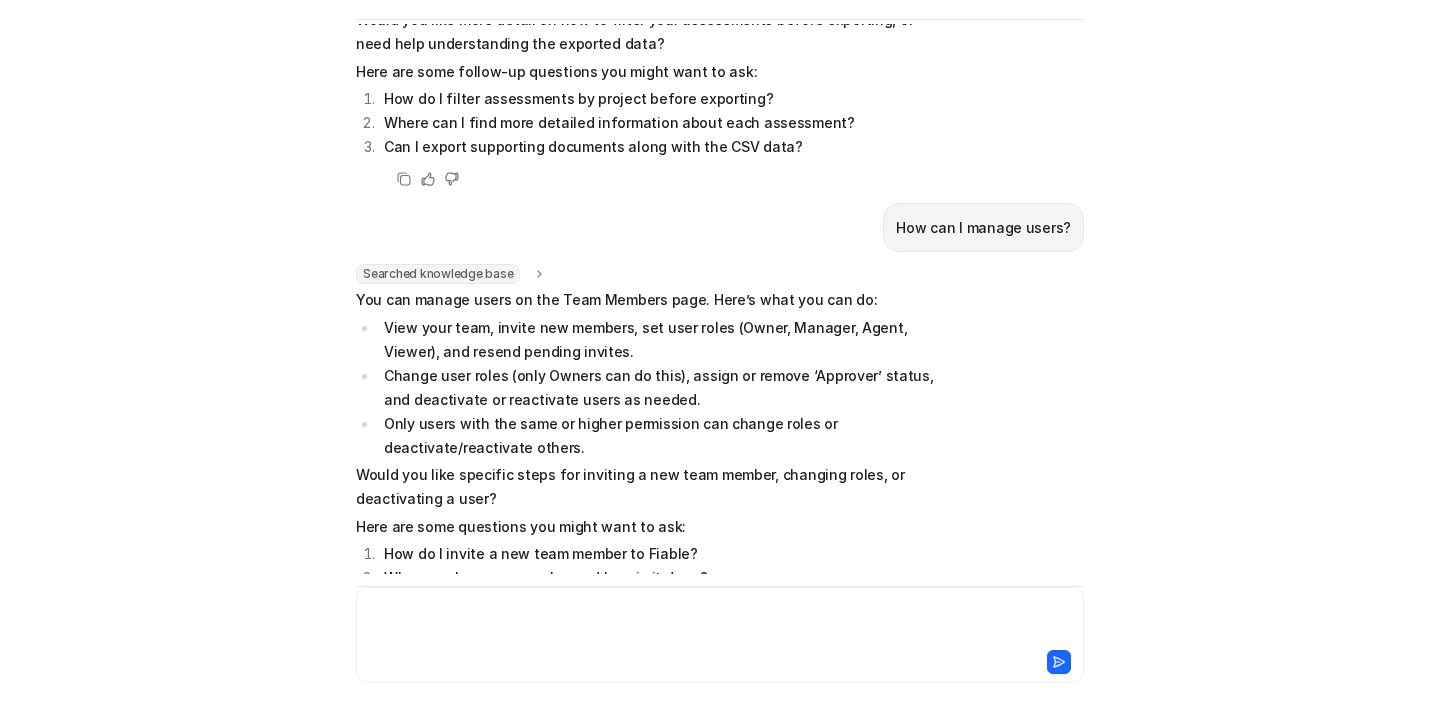 click on "😱 OH EM GEE! I'm so glad you're here to help me! Ask me a question to get started! 🤩
What can you help me with?
Searched knowledge base search_queries :  "What can Fiable support help with?,Fiable platform assistance,Fiable FAQ,Fiable support scope" Hi! I can help with understanding Fiable and the Fiable platform, submitting requests, clarifications, and general support. You can:
Get assistance with placing or managing assessment requests for your vendors, subcontractors, or suppliers.
Learn how to navigate and use the Fiable platform, including team management and report access.
Ask questions about your assessment process, reports, user roles, or permissions.
Would you like help with any of these areas, or do you have a specific question in mind?
Here are some questions you might want to ask:
How do I order a new assessment on the Fiable platform?
What are the different user roles and permissions in Fiable?
Can you help me understand the results of a recent assessment?" at bounding box center (720, 299) 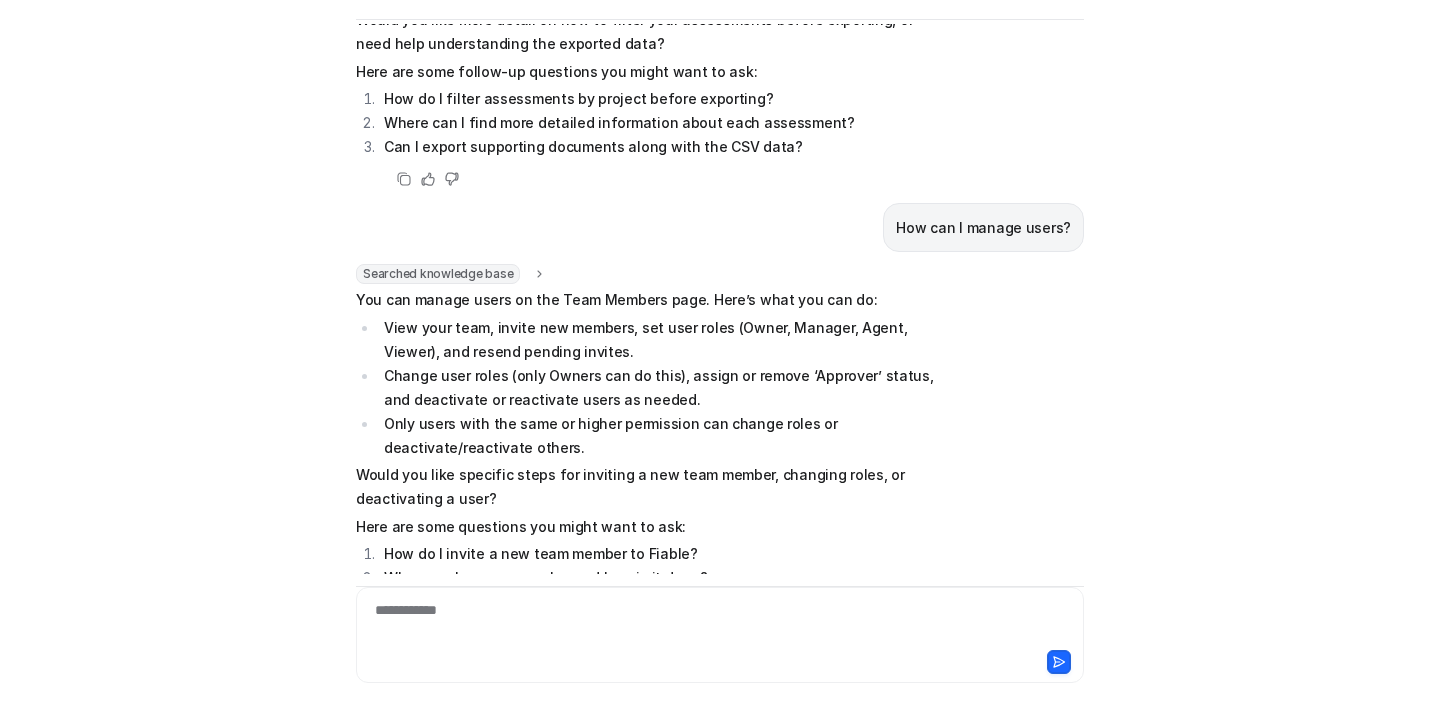 click on "What does Approver status mean and who can assign it?" at bounding box center [659, 602] 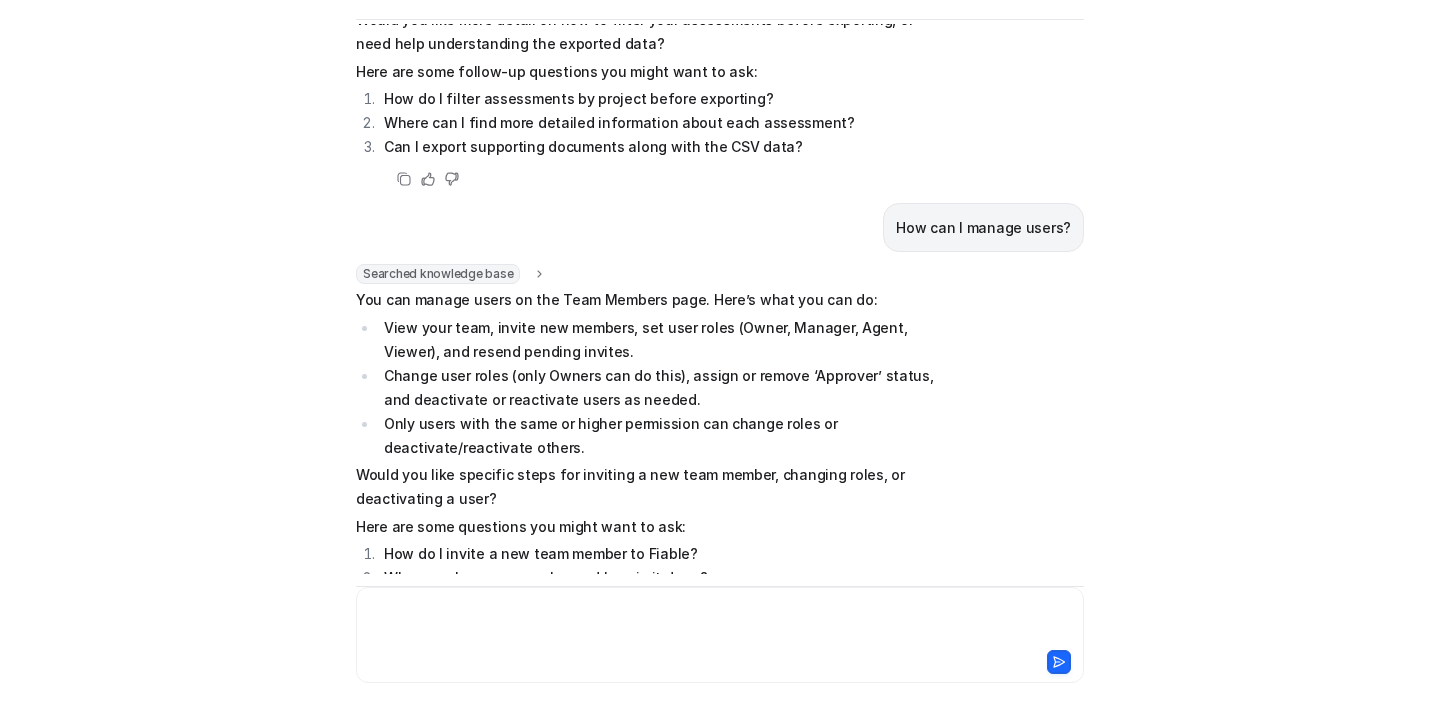click at bounding box center (720, 623) 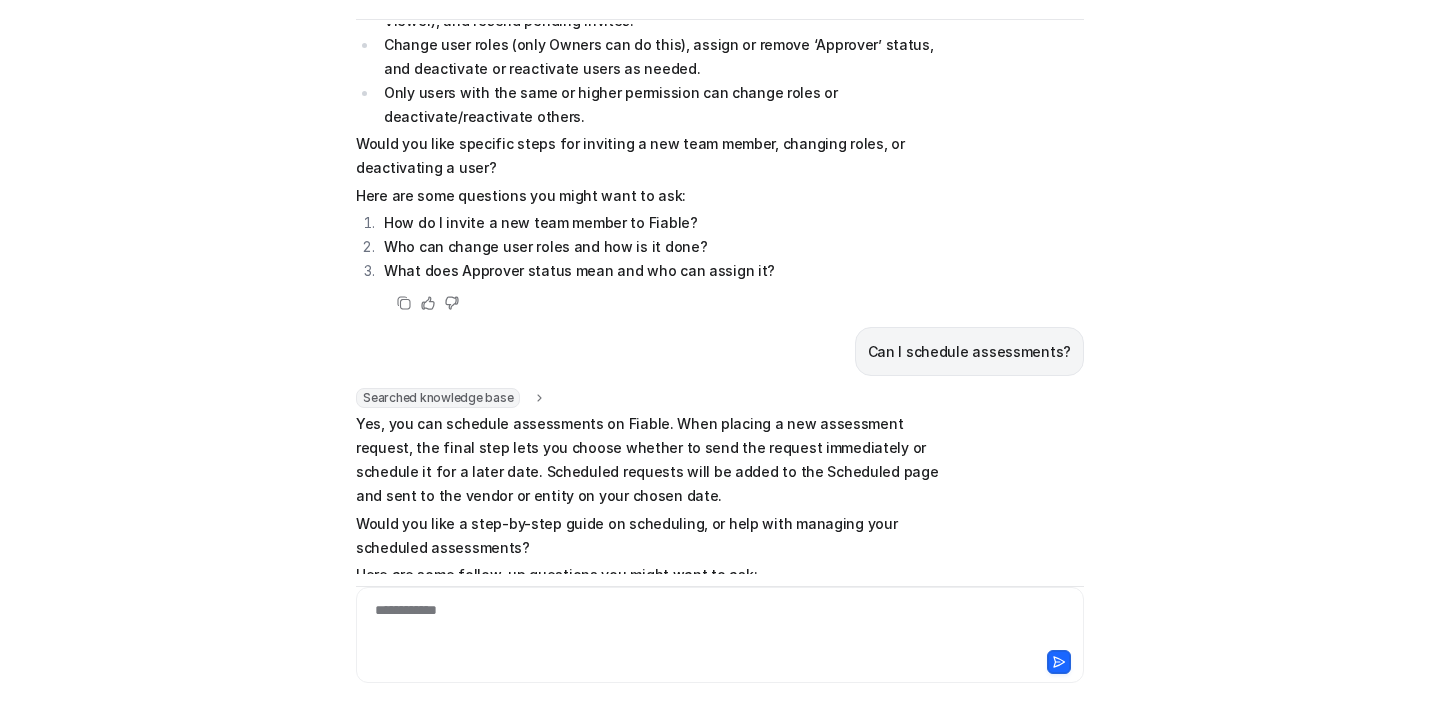 scroll, scrollTop: 2590, scrollLeft: 0, axis: vertical 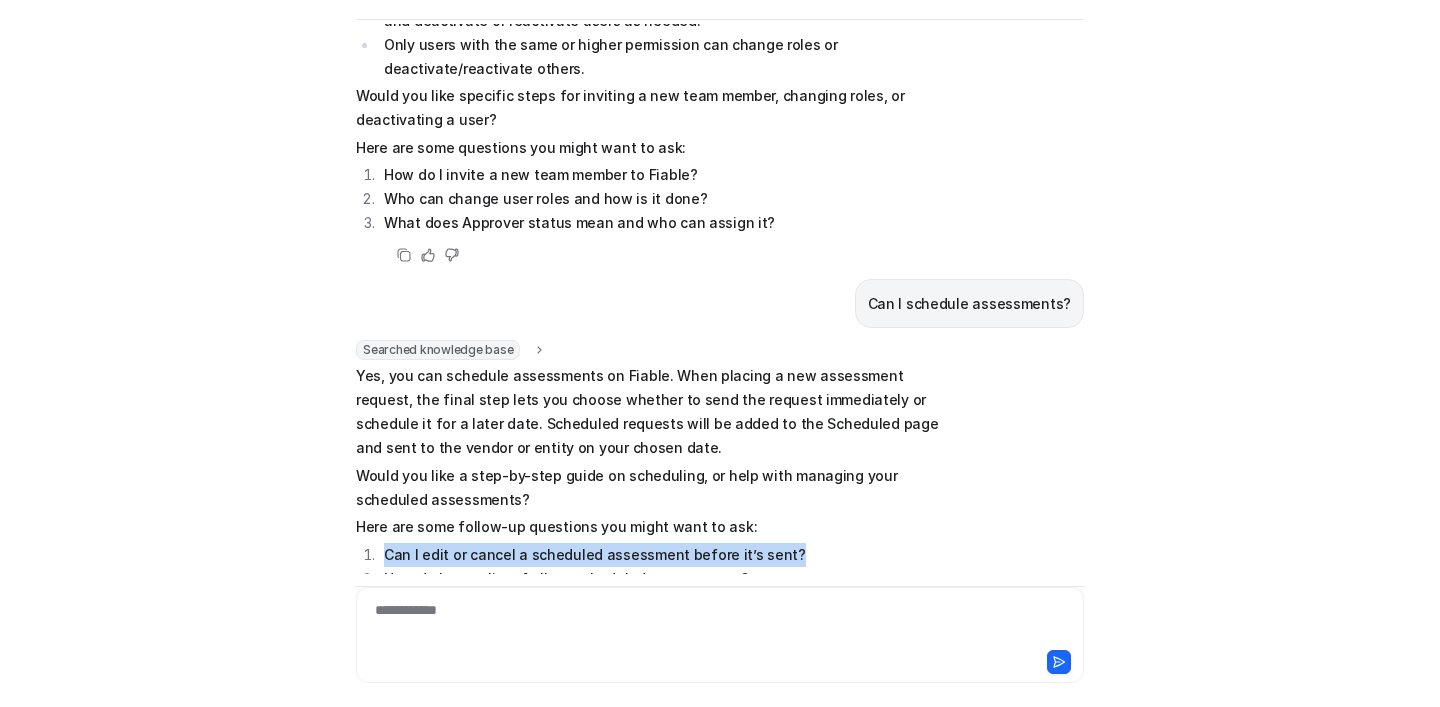 drag, startPoint x: 377, startPoint y: 458, endPoint x: 808, endPoint y: 463, distance: 431.029 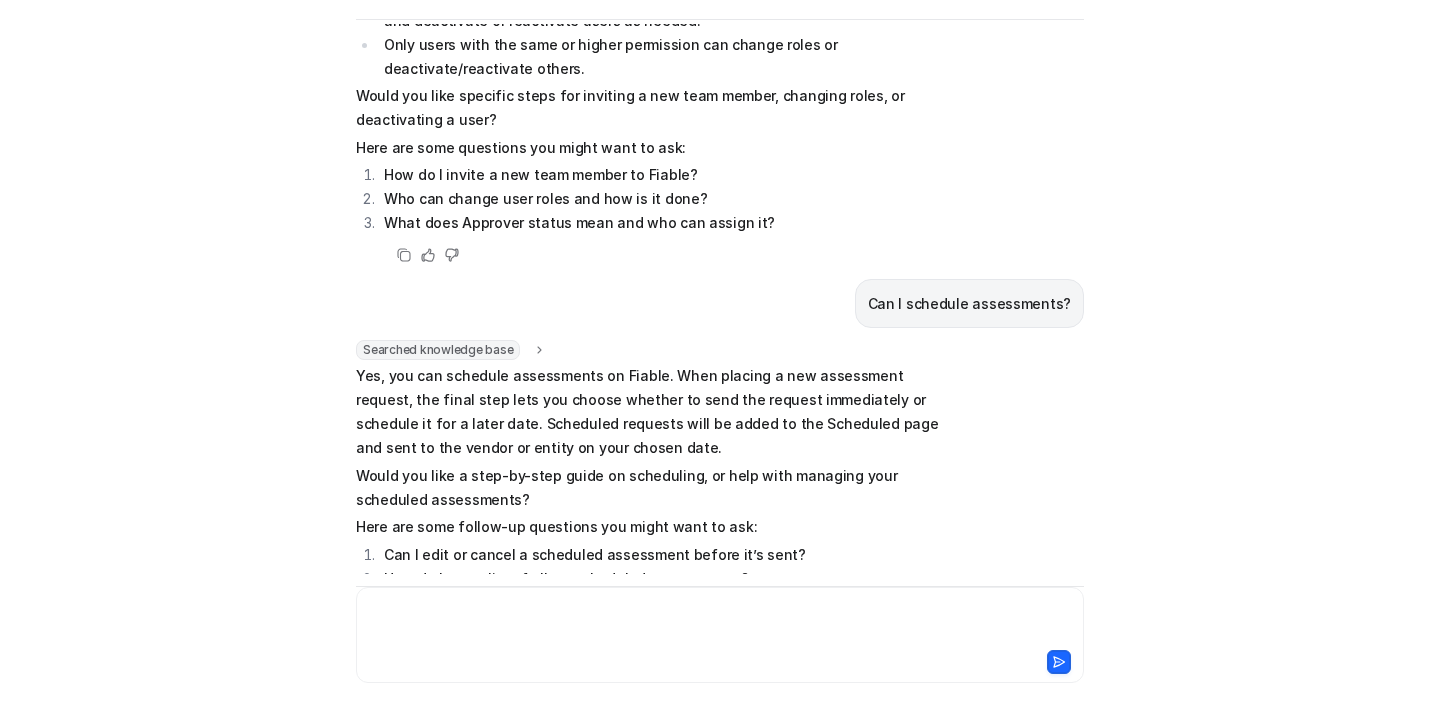 click at bounding box center [720, 623] 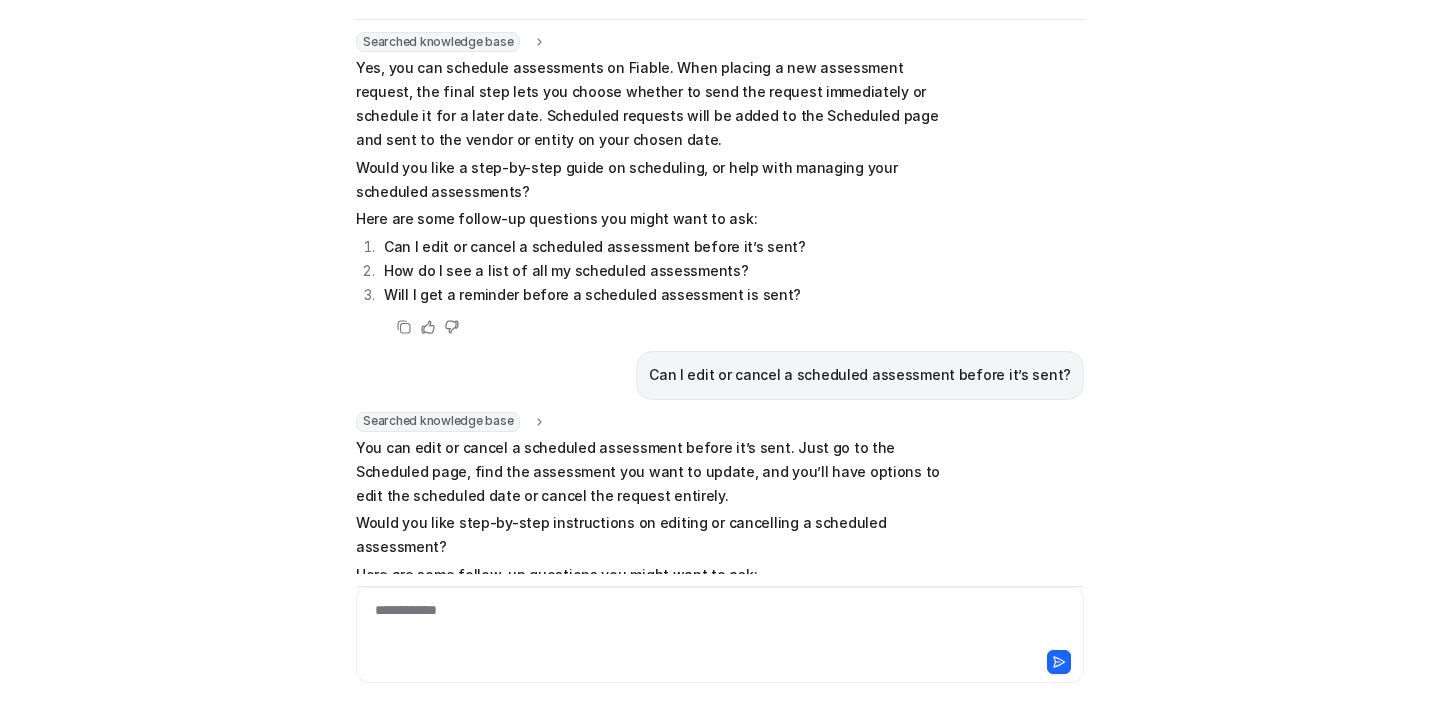 scroll, scrollTop: 2922, scrollLeft: 0, axis: vertical 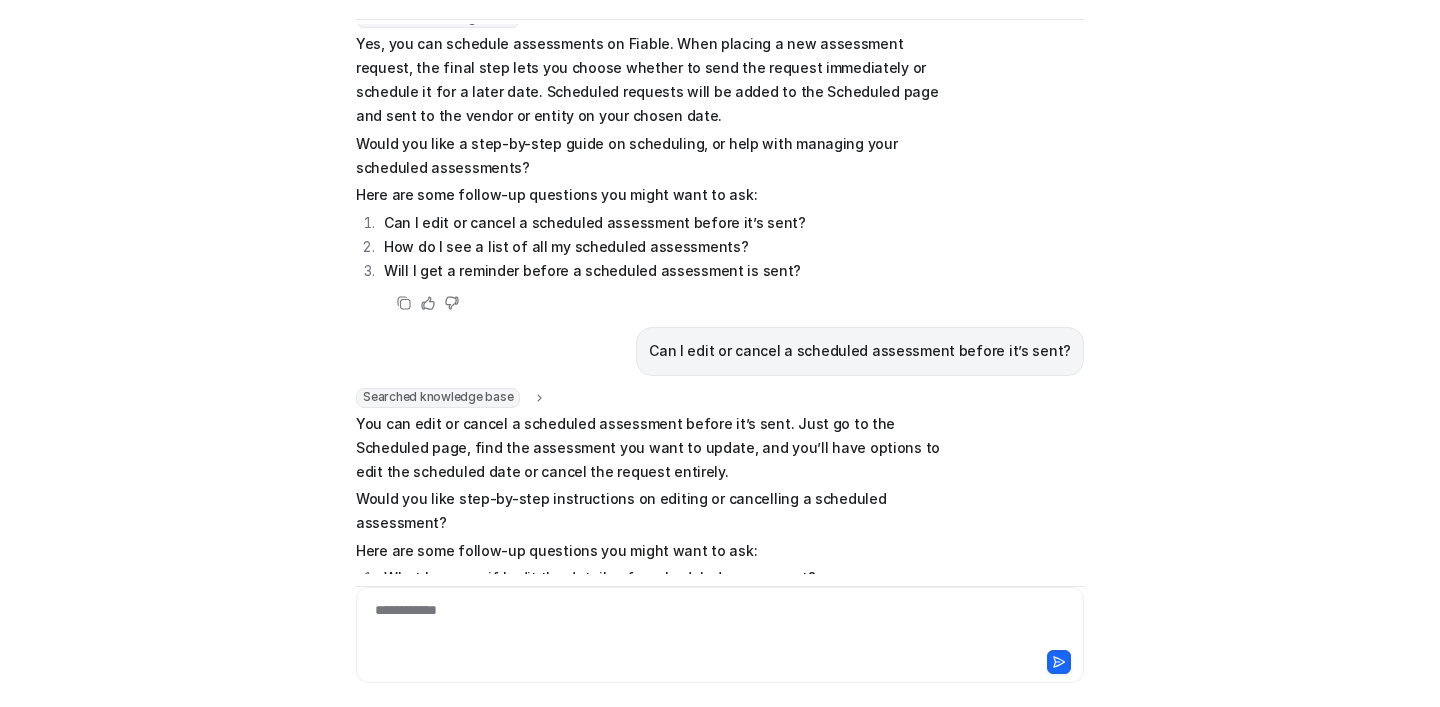 drag, startPoint x: 374, startPoint y: 480, endPoint x: 939, endPoint y: 490, distance: 565.0885 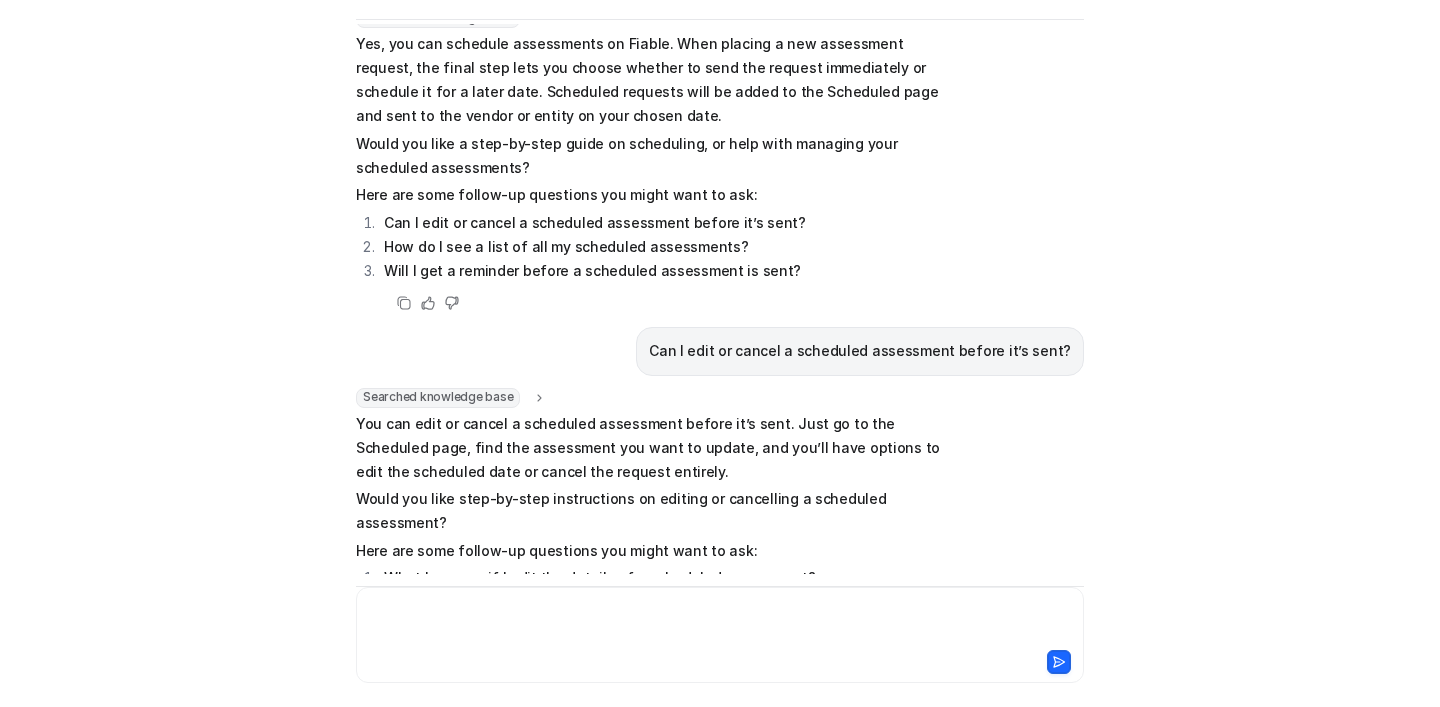 click at bounding box center (720, 623) 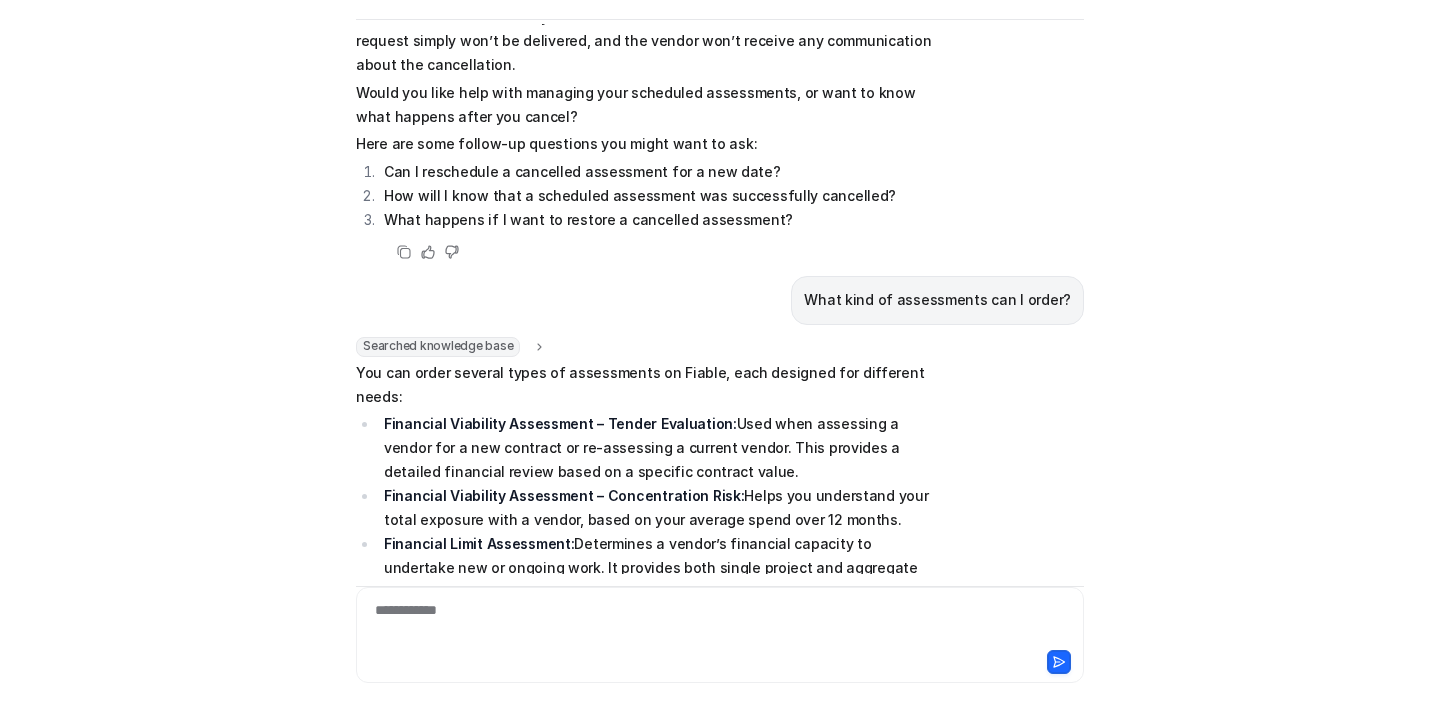 scroll, scrollTop: 3756, scrollLeft: 0, axis: vertical 